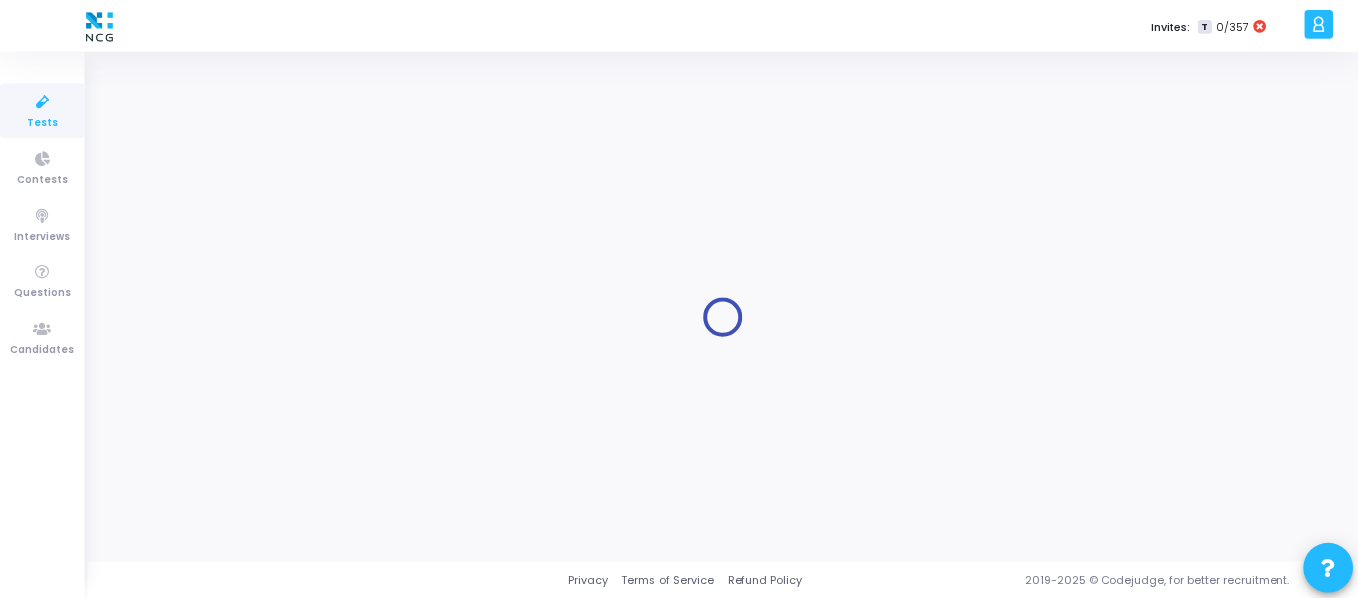 scroll, scrollTop: 0, scrollLeft: 0, axis: both 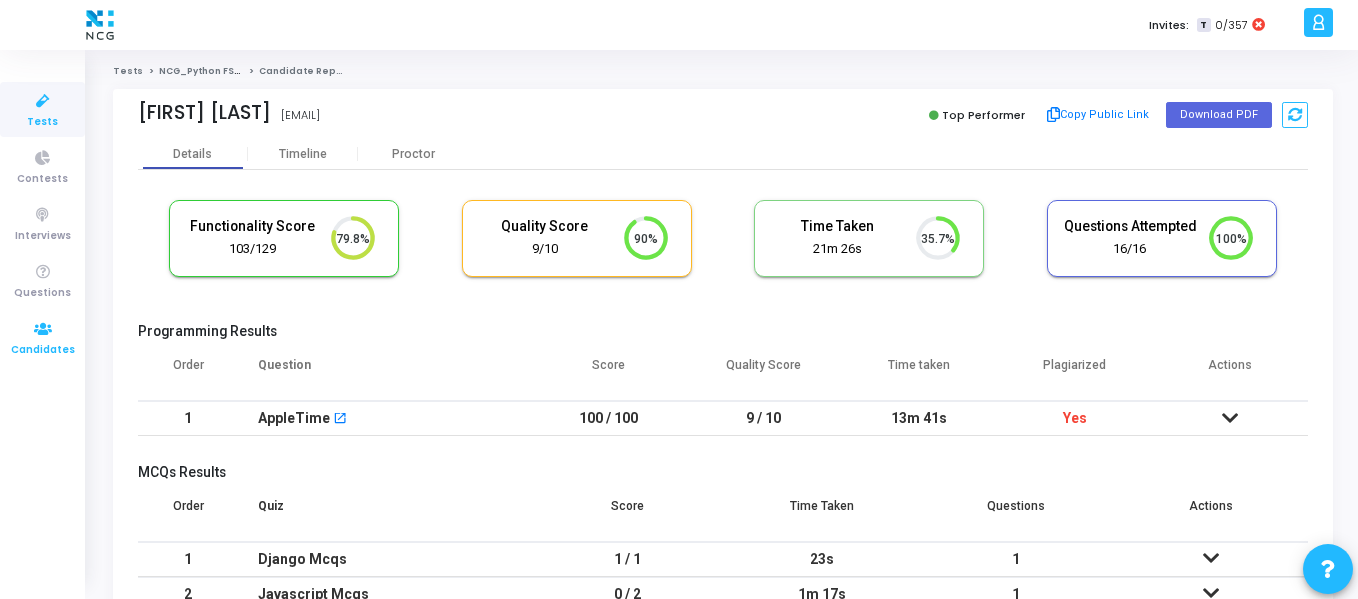 click on "Candidates" at bounding box center [43, 350] 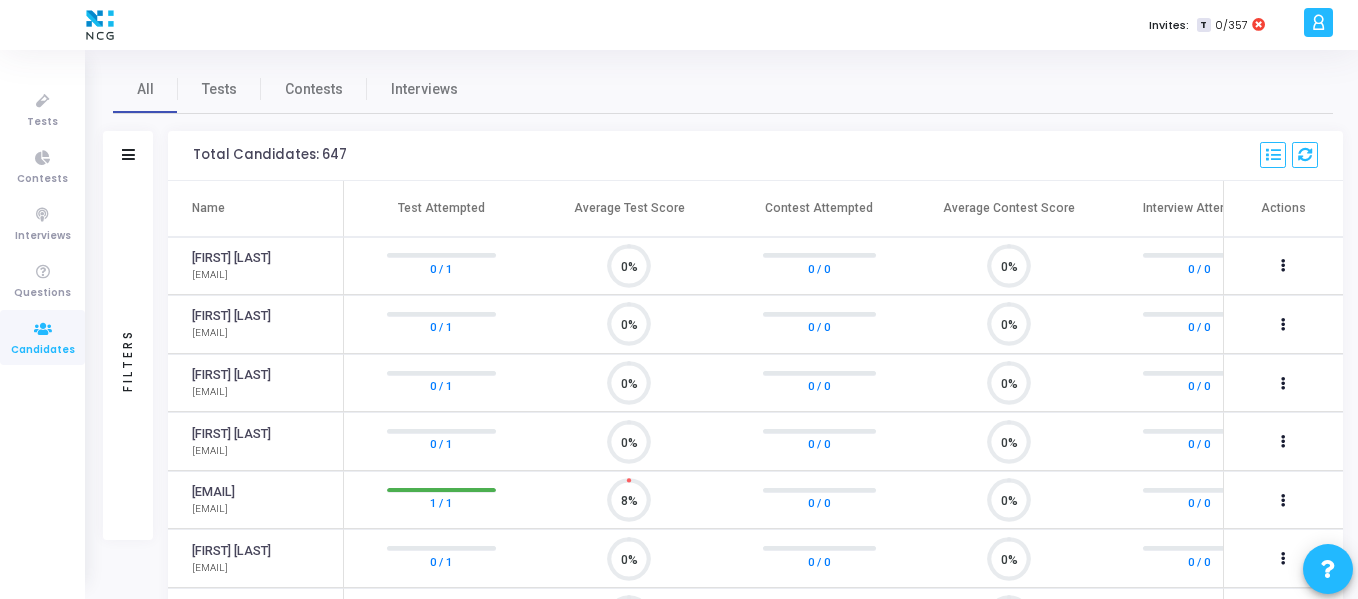 scroll, scrollTop: 9, scrollLeft: 9, axis: both 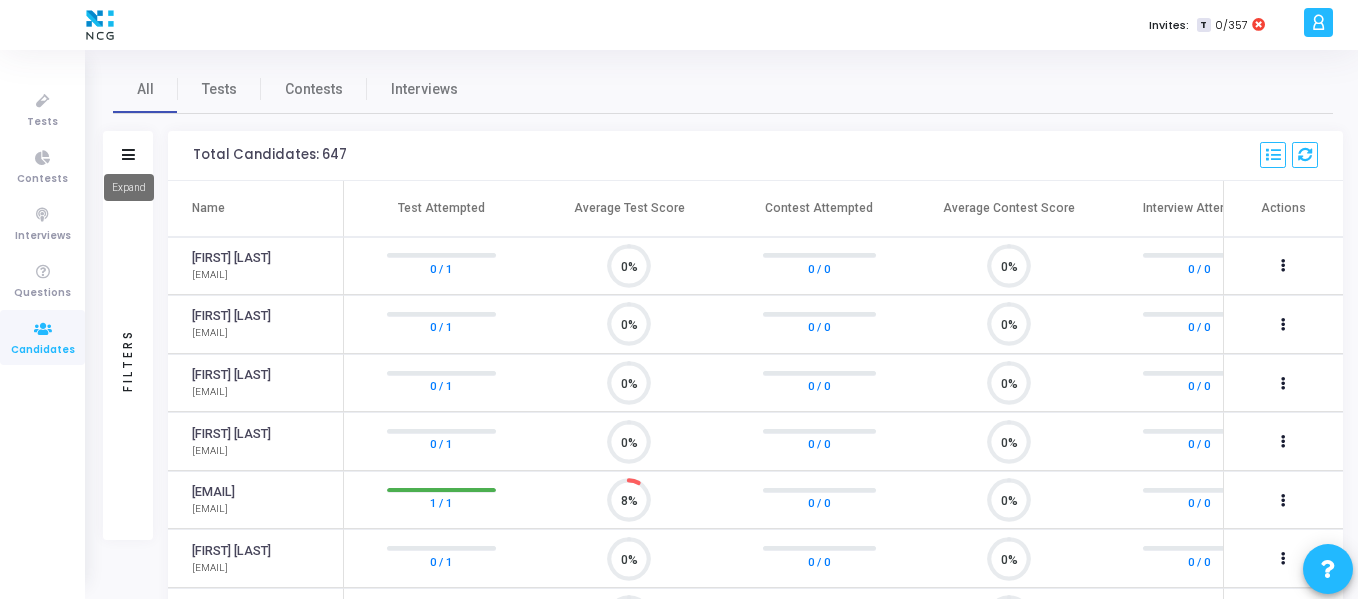 click 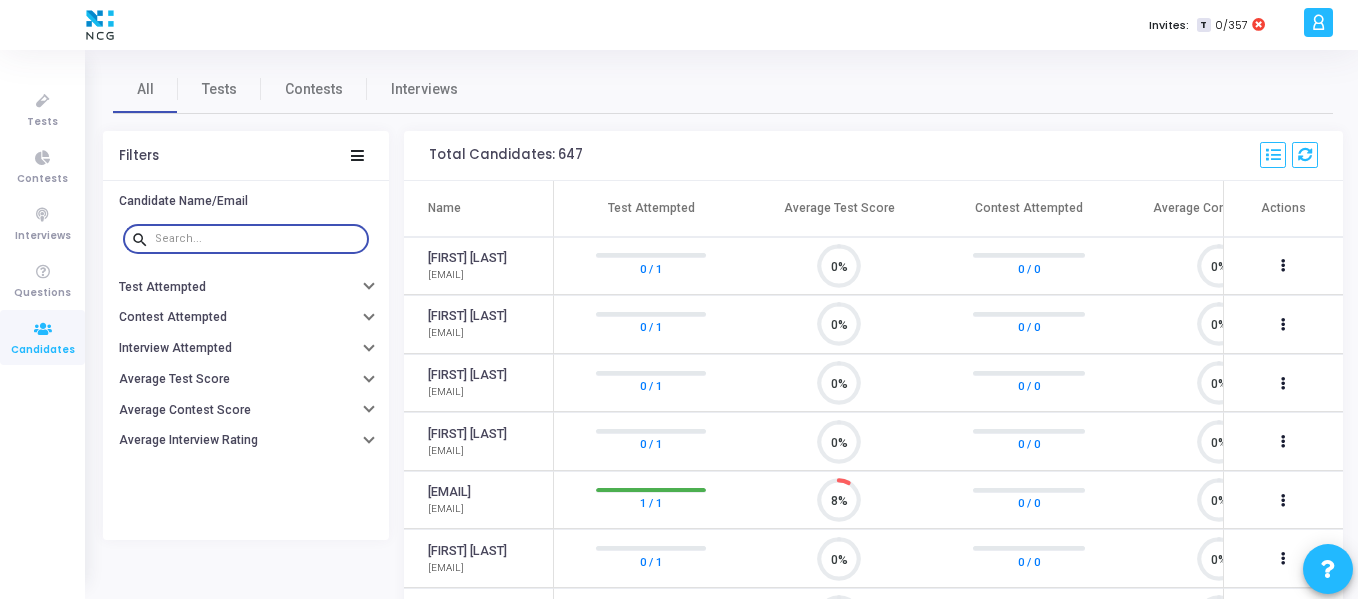 click at bounding box center (258, 239) 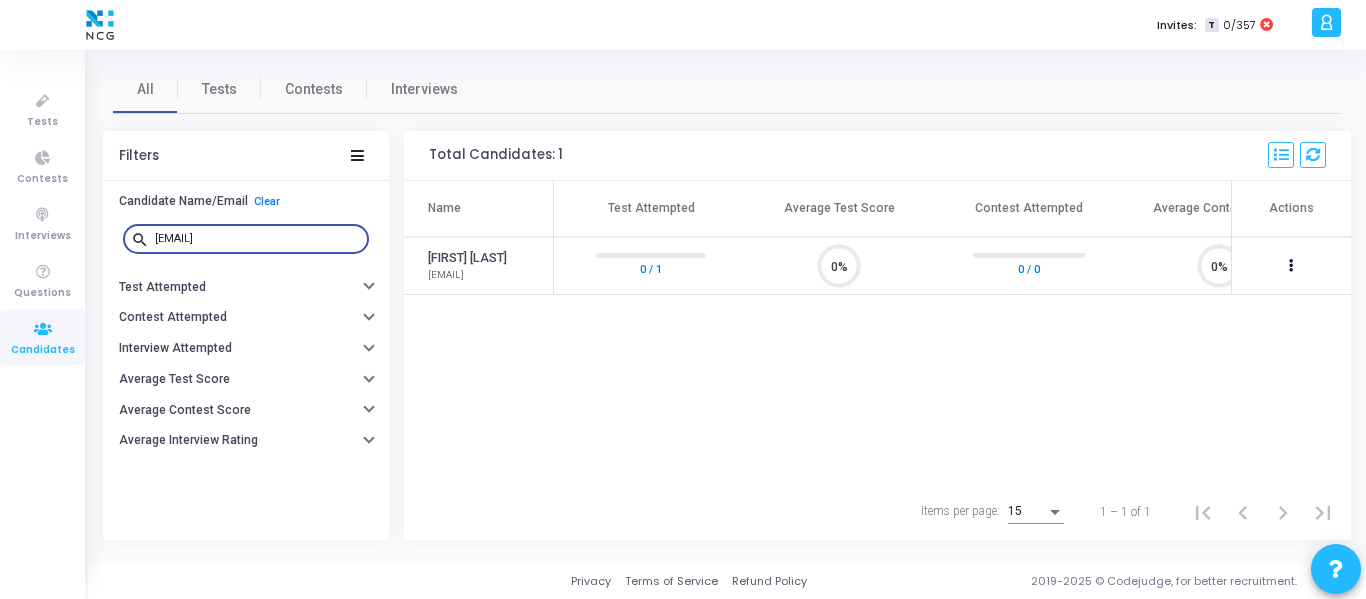 scroll, scrollTop: 9, scrollLeft: 9, axis: both 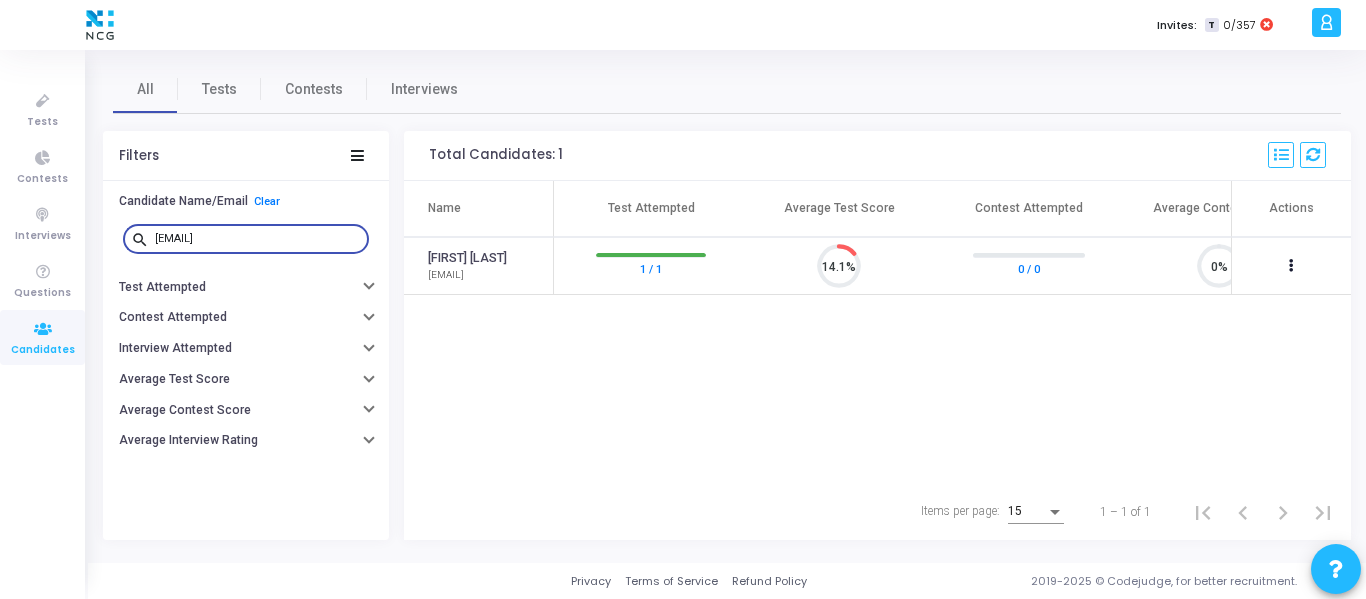 drag, startPoint x: 290, startPoint y: 237, endPoint x: 151, endPoint y: 235, distance: 139.01439 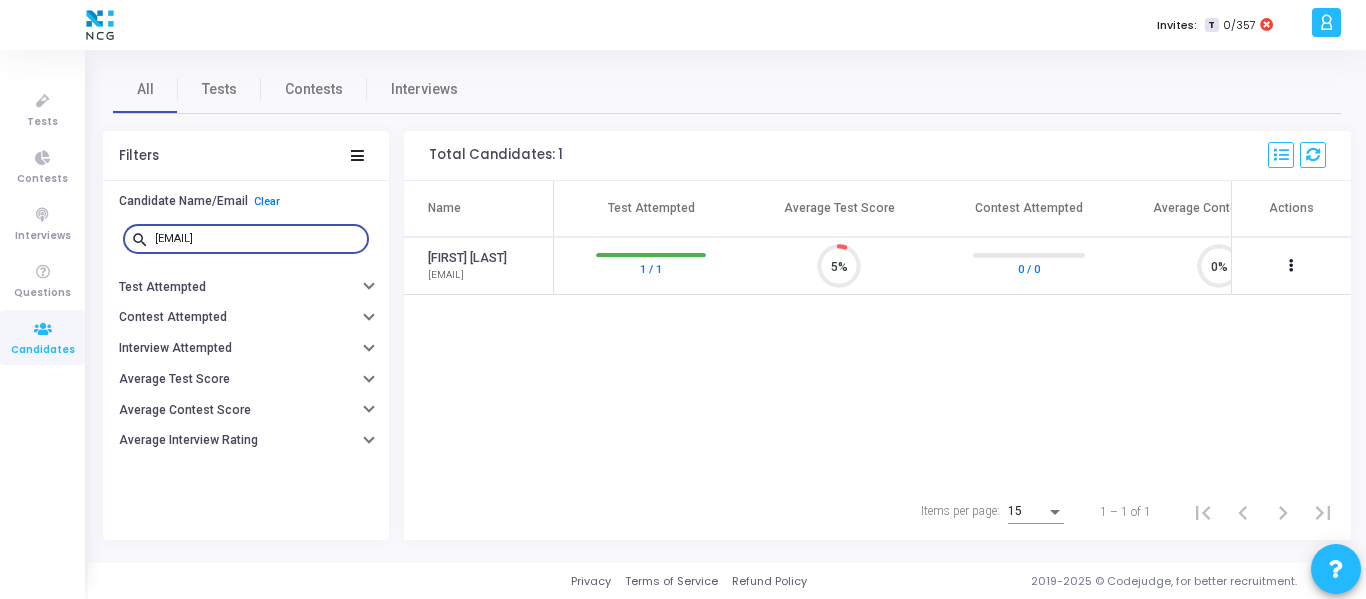 scroll, scrollTop: 9, scrollLeft: 9, axis: both 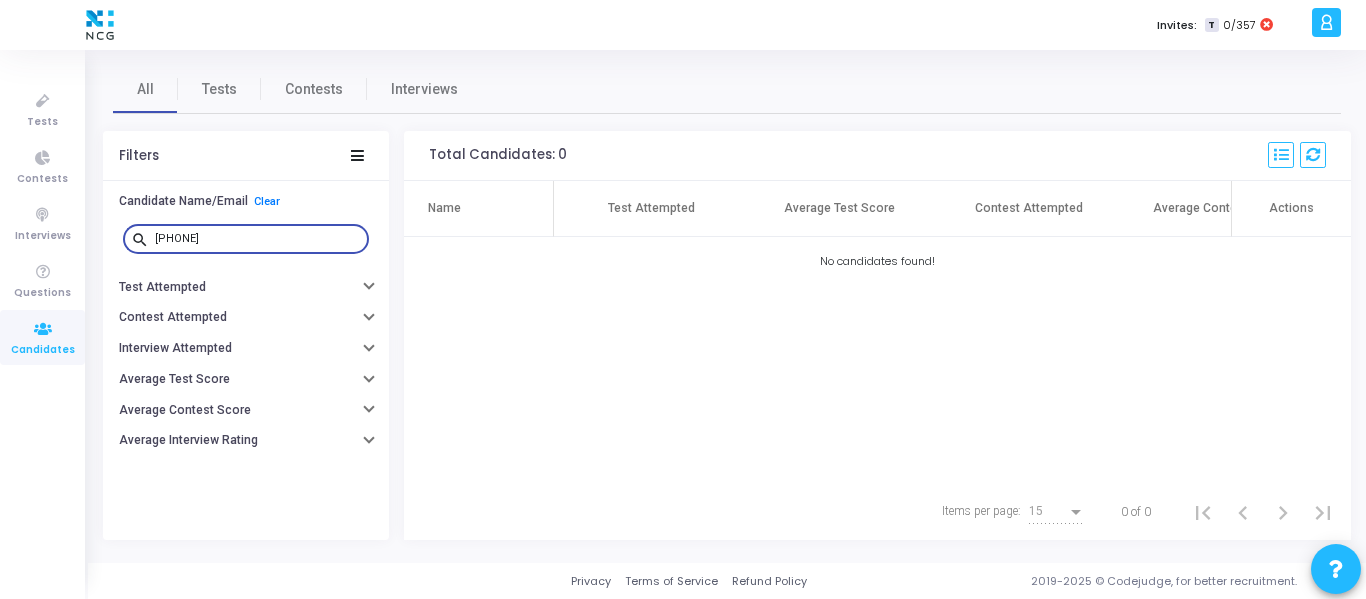 drag, startPoint x: 223, startPoint y: 236, endPoint x: 140, endPoint y: 227, distance: 83.48653 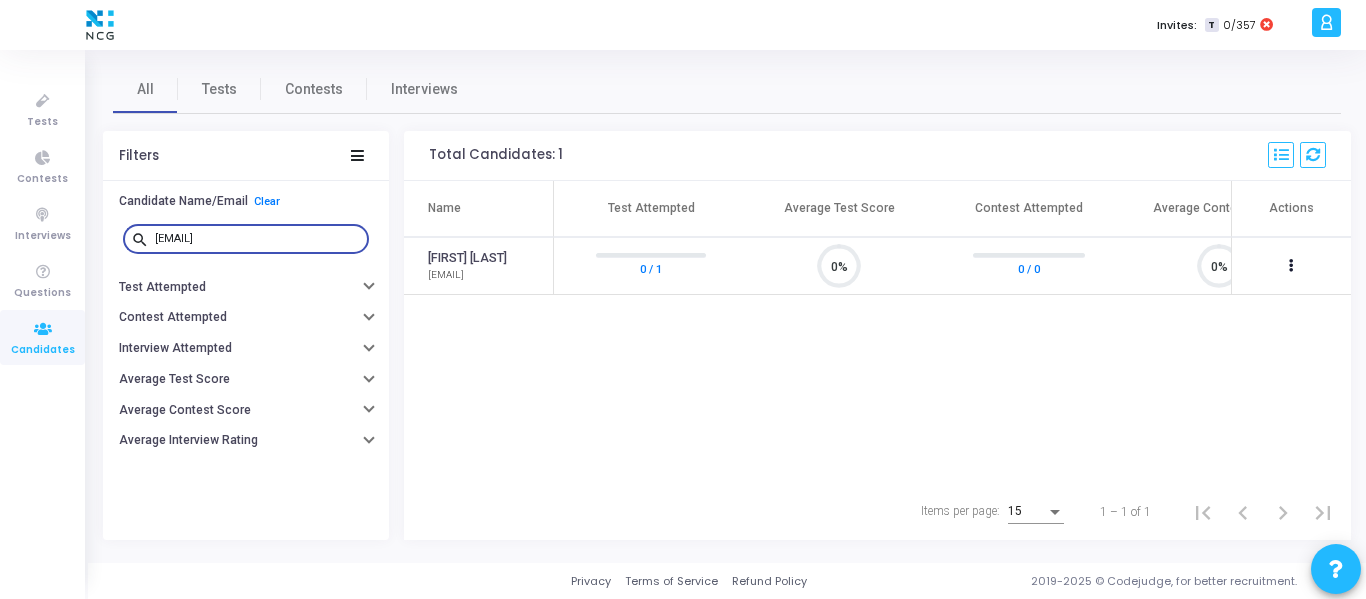 scroll, scrollTop: 9, scrollLeft: 9, axis: both 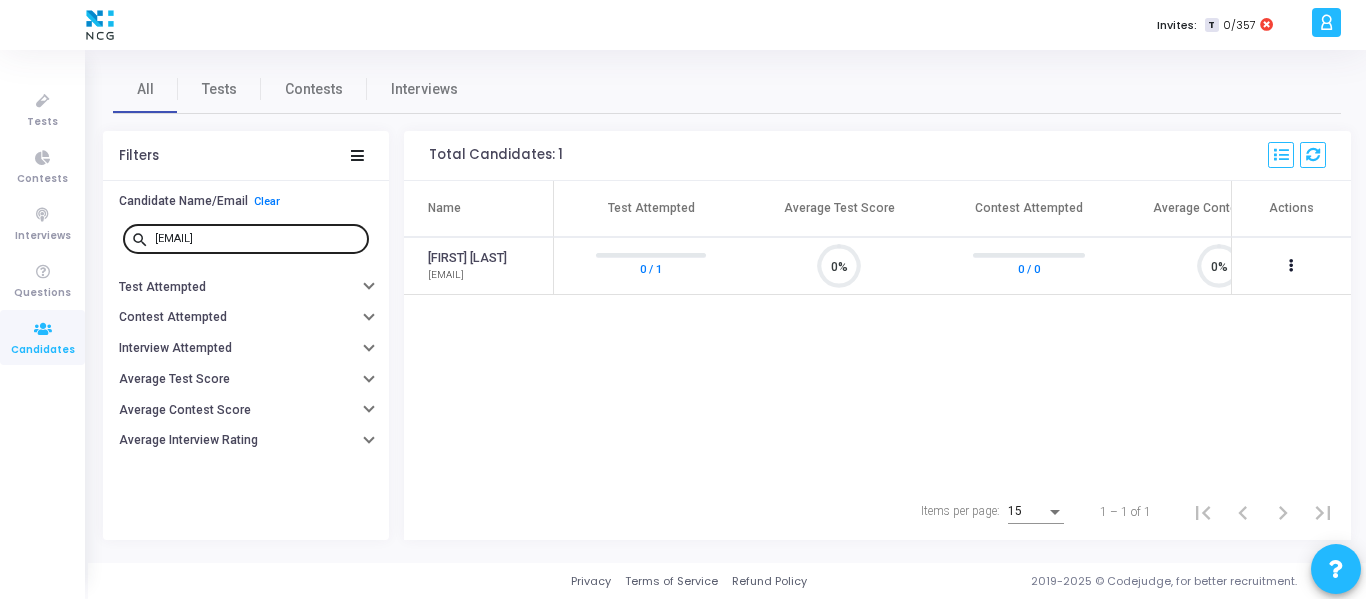 drag, startPoint x: 281, startPoint y: 227, endPoint x: 181, endPoint y: 240, distance: 100.84146 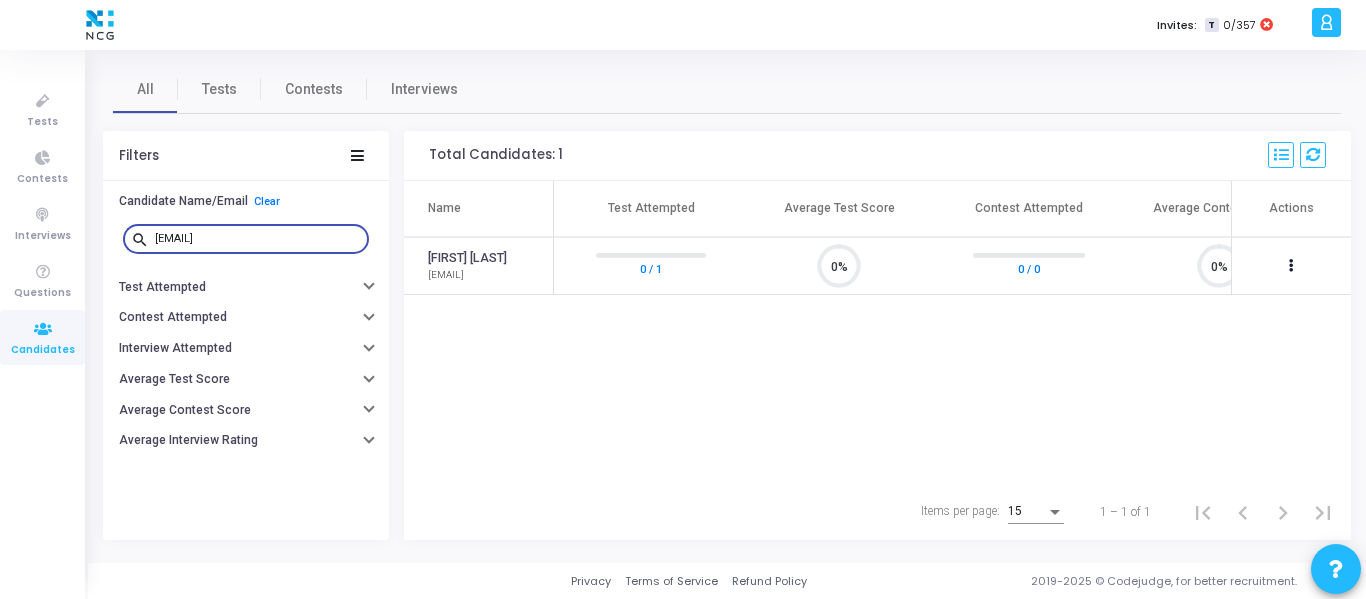 drag, startPoint x: 297, startPoint y: 243, endPoint x: 144, endPoint y: 243, distance: 153 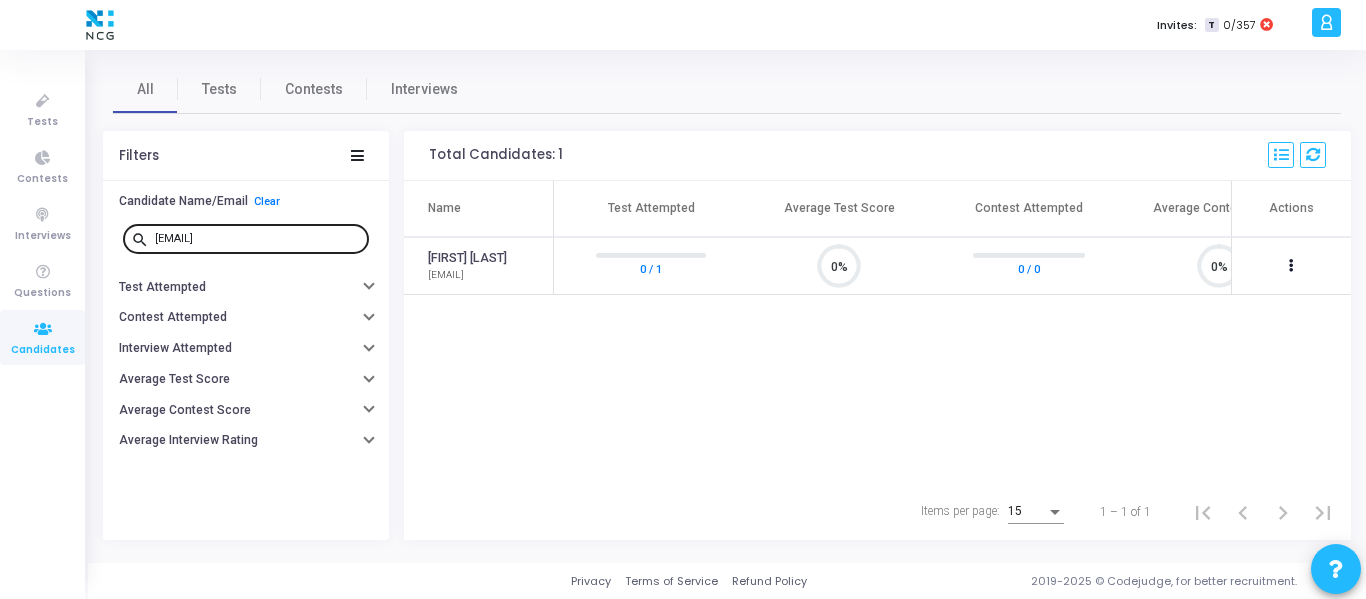 drag, startPoint x: 300, startPoint y: 245, endPoint x: 181, endPoint y: 233, distance: 119.60351 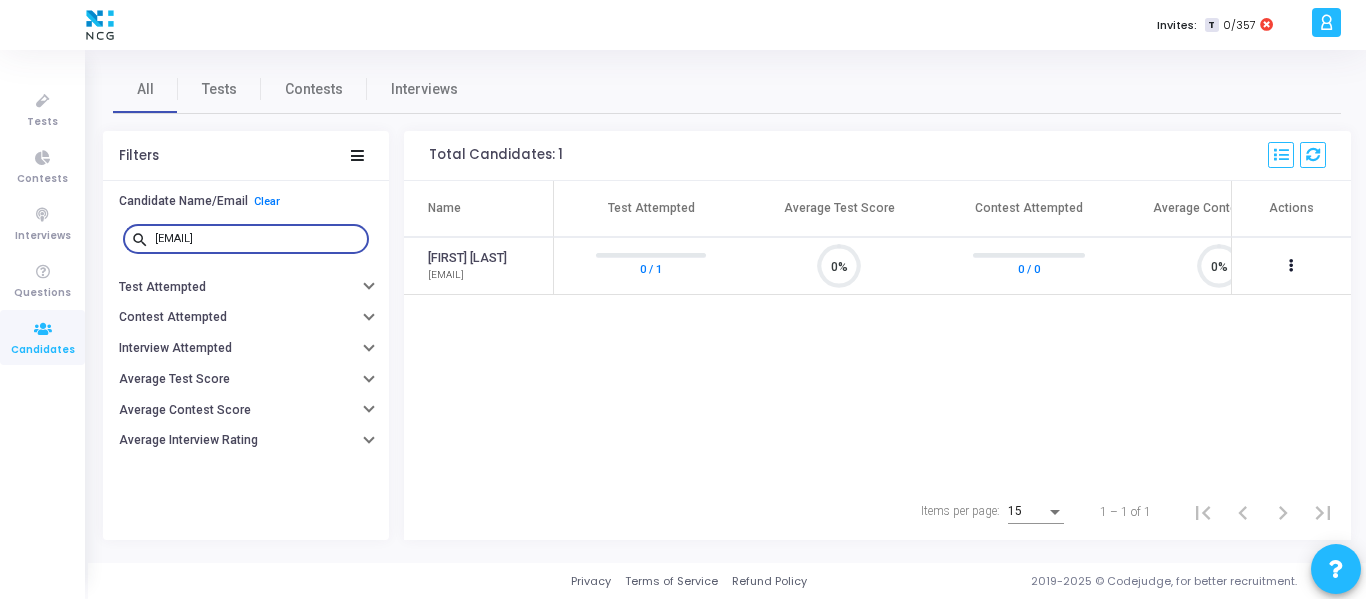 drag, startPoint x: 315, startPoint y: 240, endPoint x: 135, endPoint y: 245, distance: 180.06943 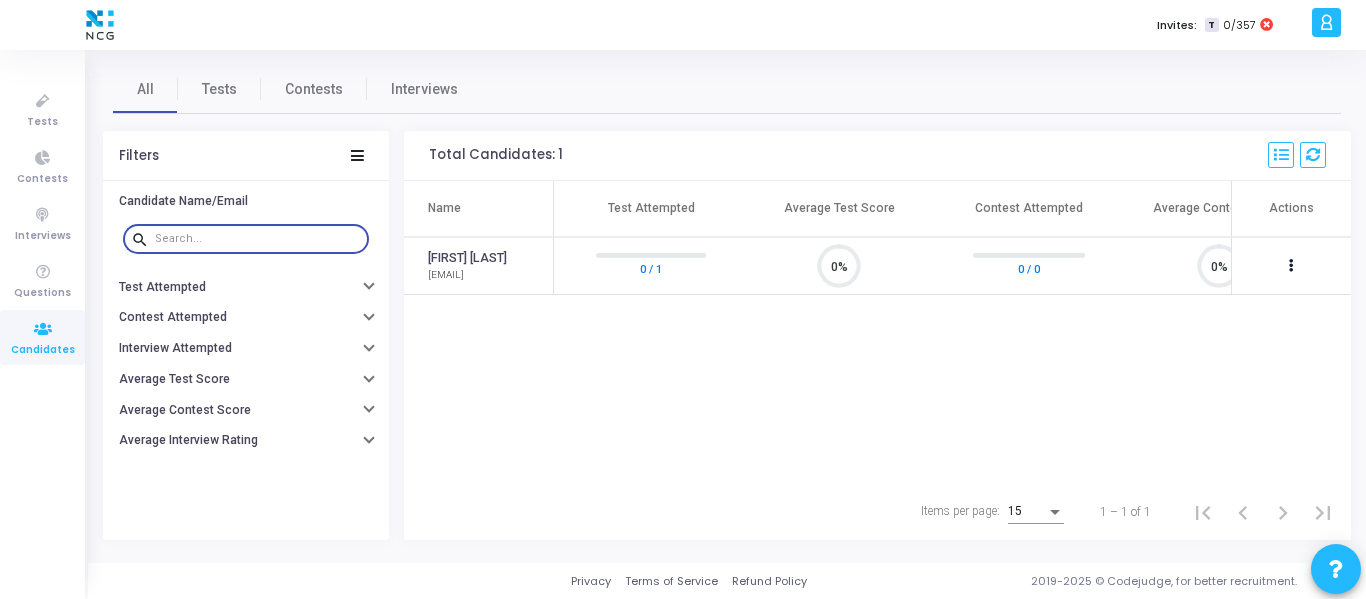 paste on "[EMAIL]" 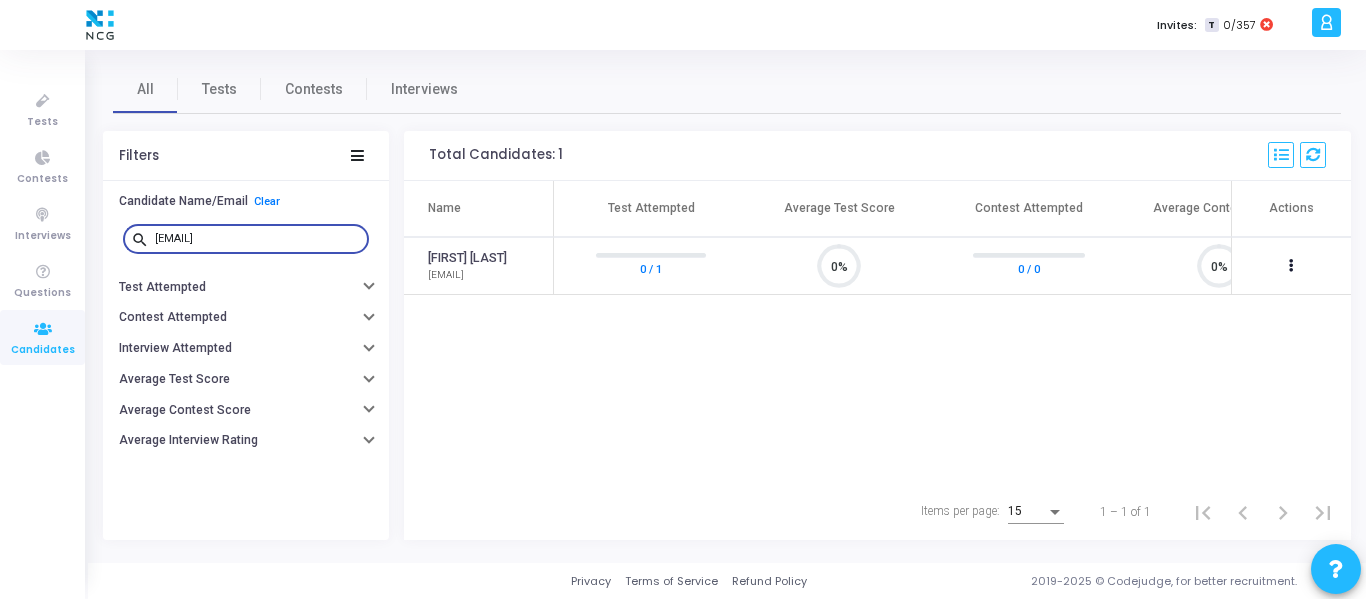 scroll, scrollTop: 9, scrollLeft: 9, axis: both 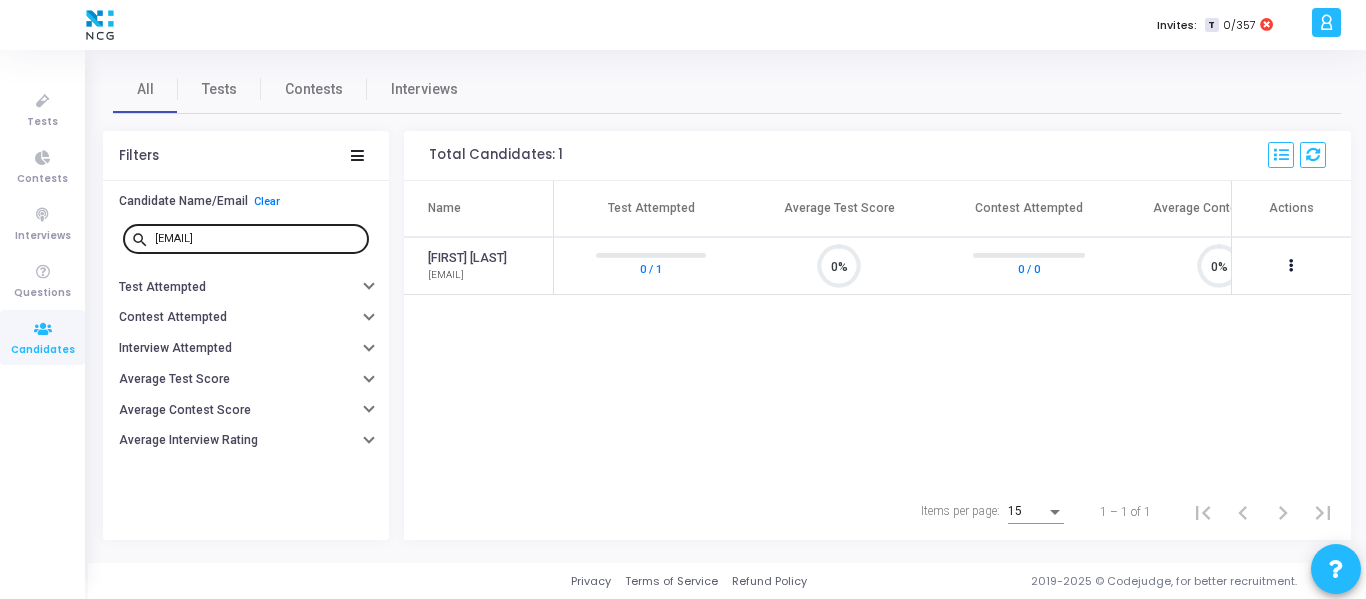 drag, startPoint x: 207, startPoint y: 231, endPoint x: 232, endPoint y: 231, distance: 25 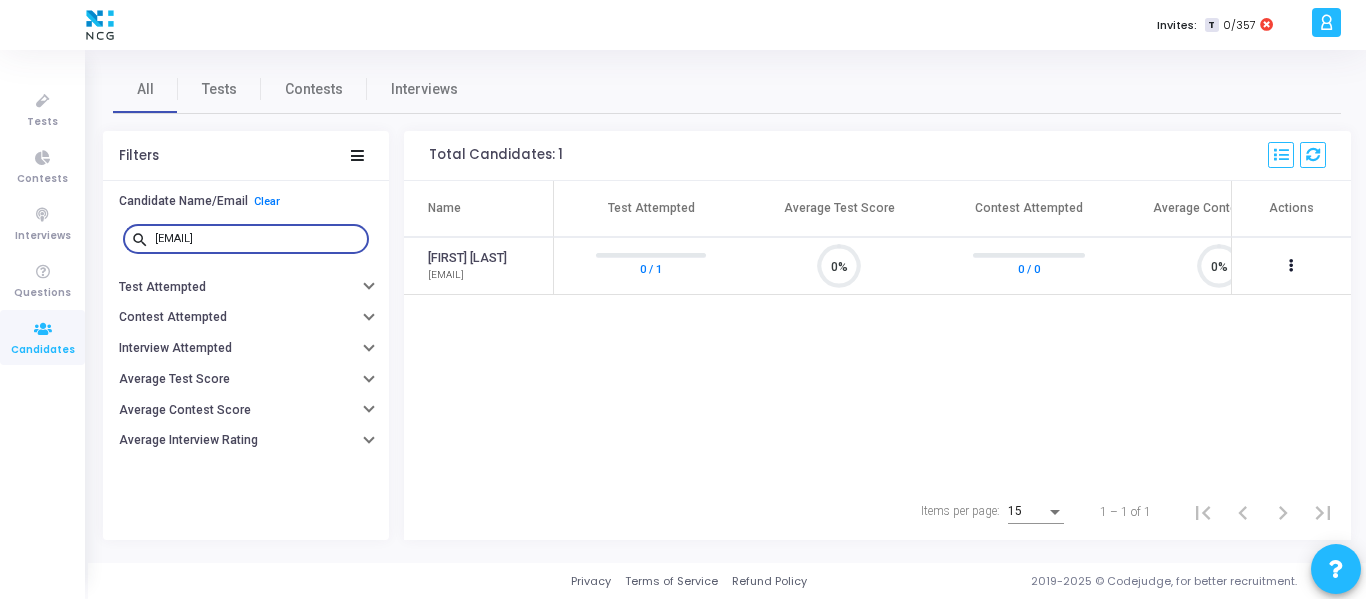drag, startPoint x: 259, startPoint y: 238, endPoint x: 122, endPoint y: 250, distance: 137.52454 